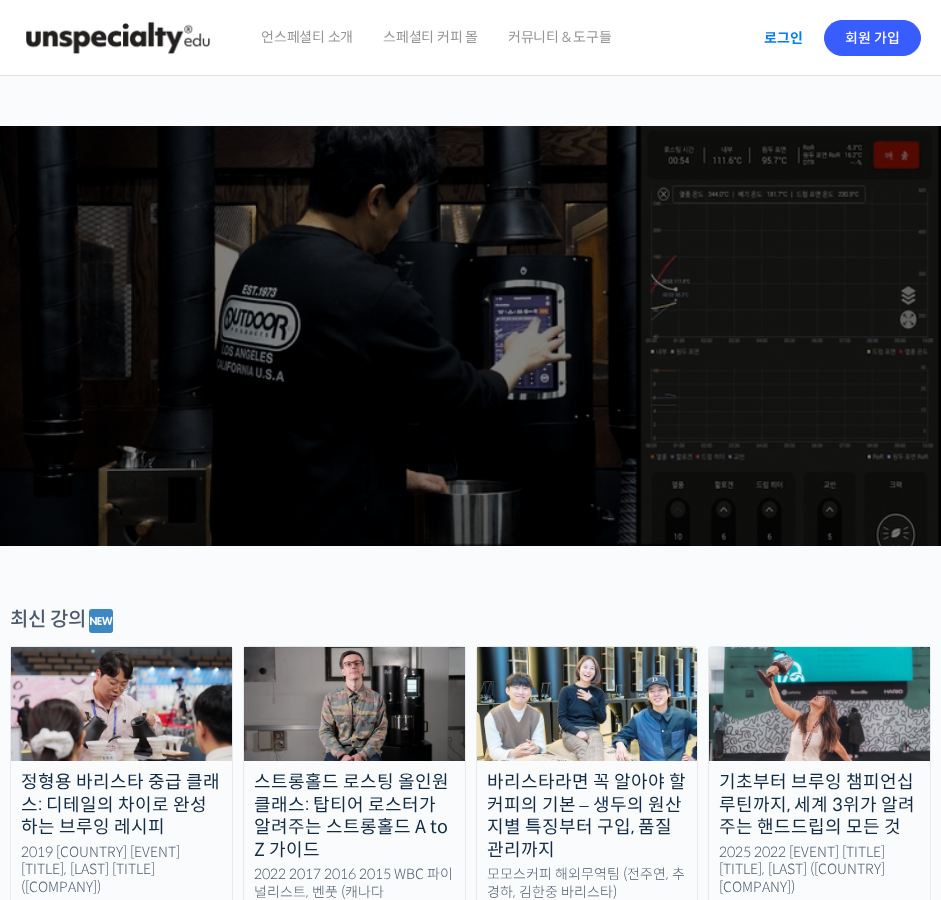 scroll, scrollTop: 0, scrollLeft: 0, axis: both 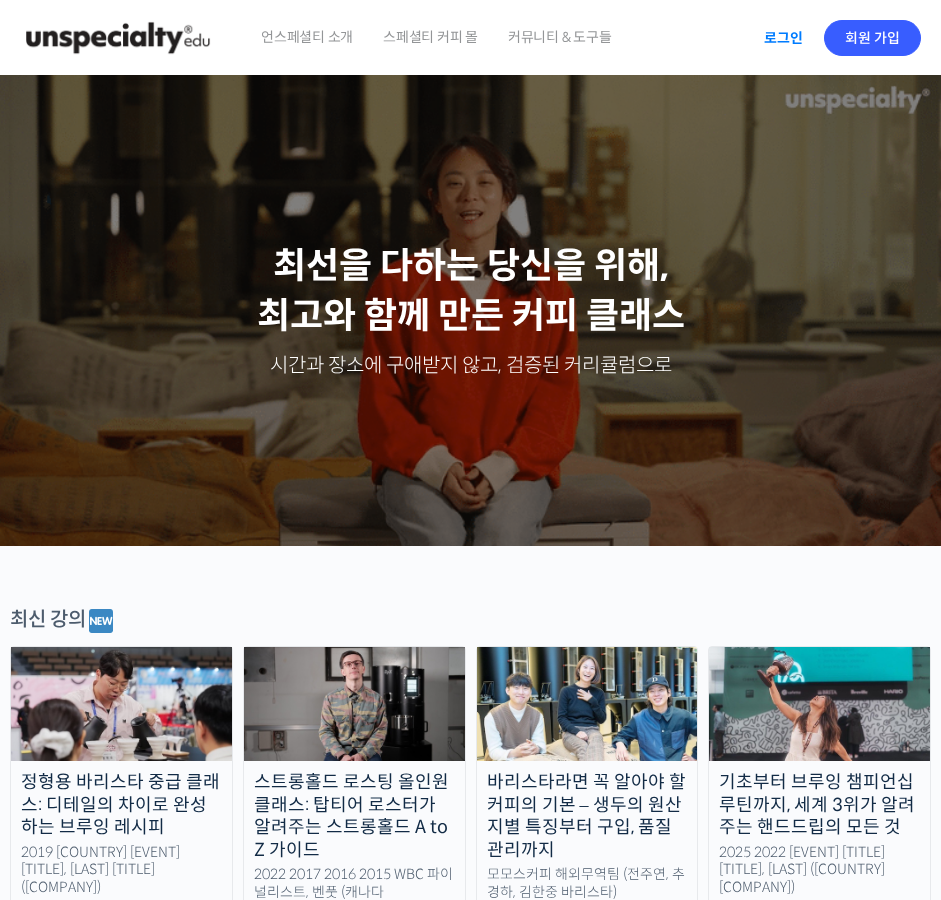 click on "로그인" at bounding box center (783, 38) 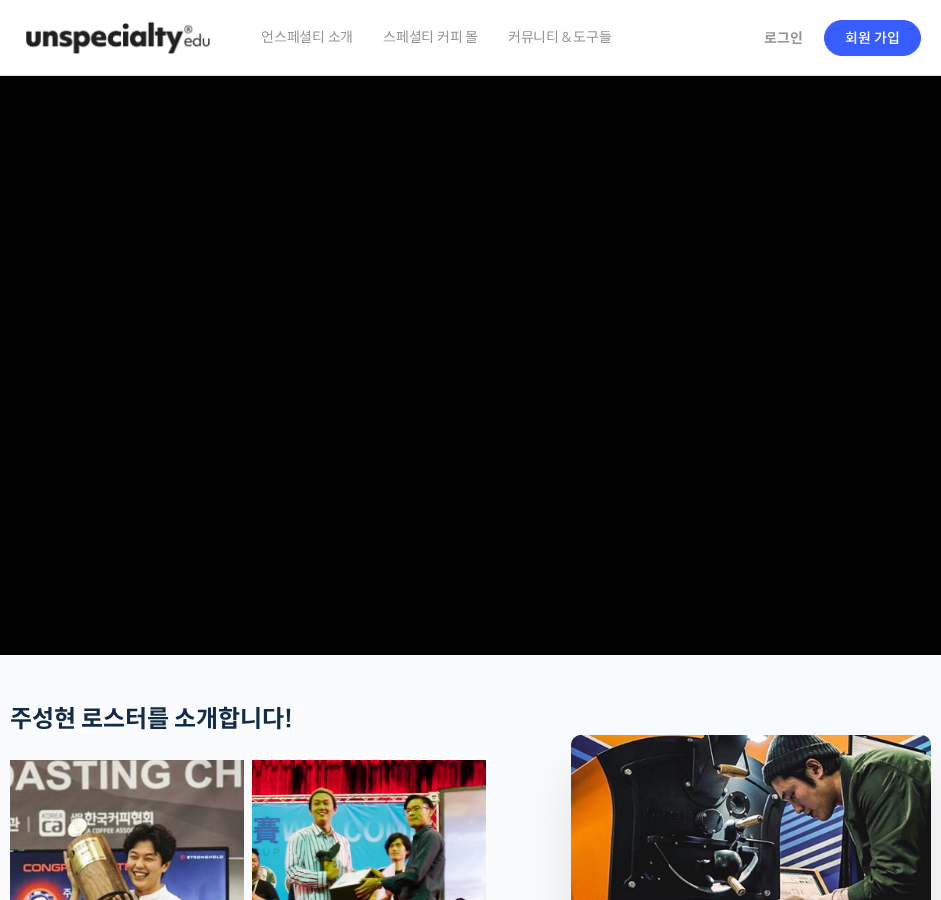scroll, scrollTop: 0, scrollLeft: 0, axis: both 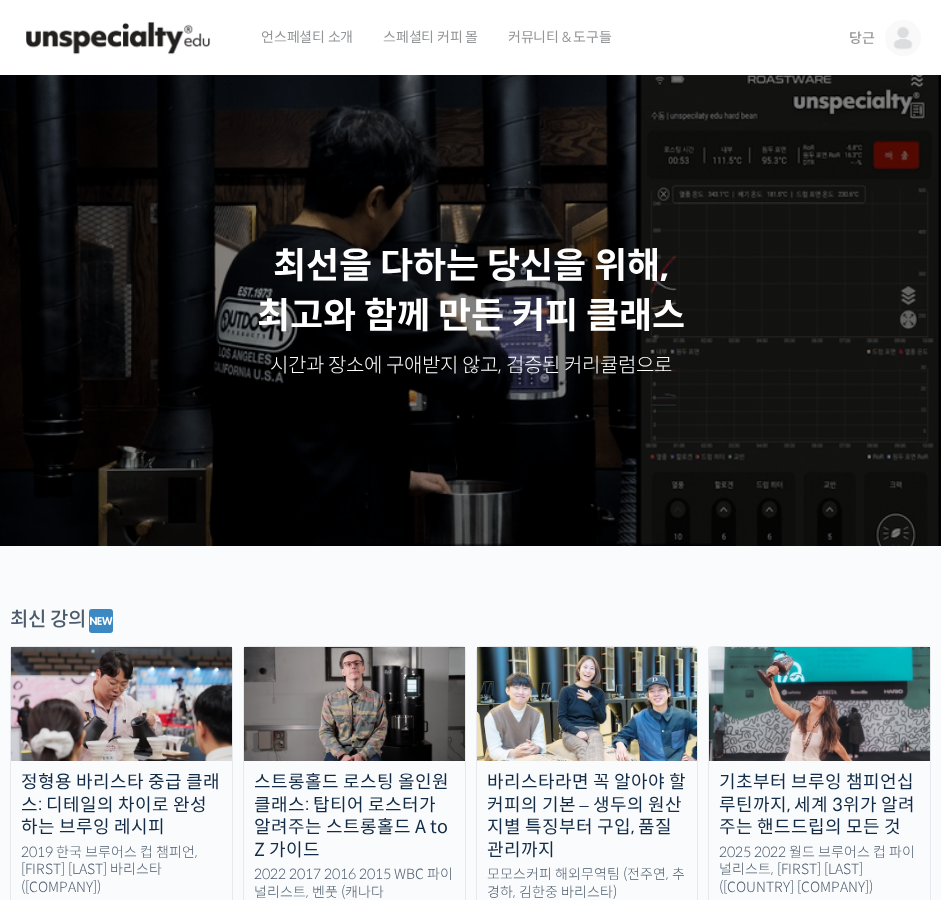 click at bounding box center [903, 38] 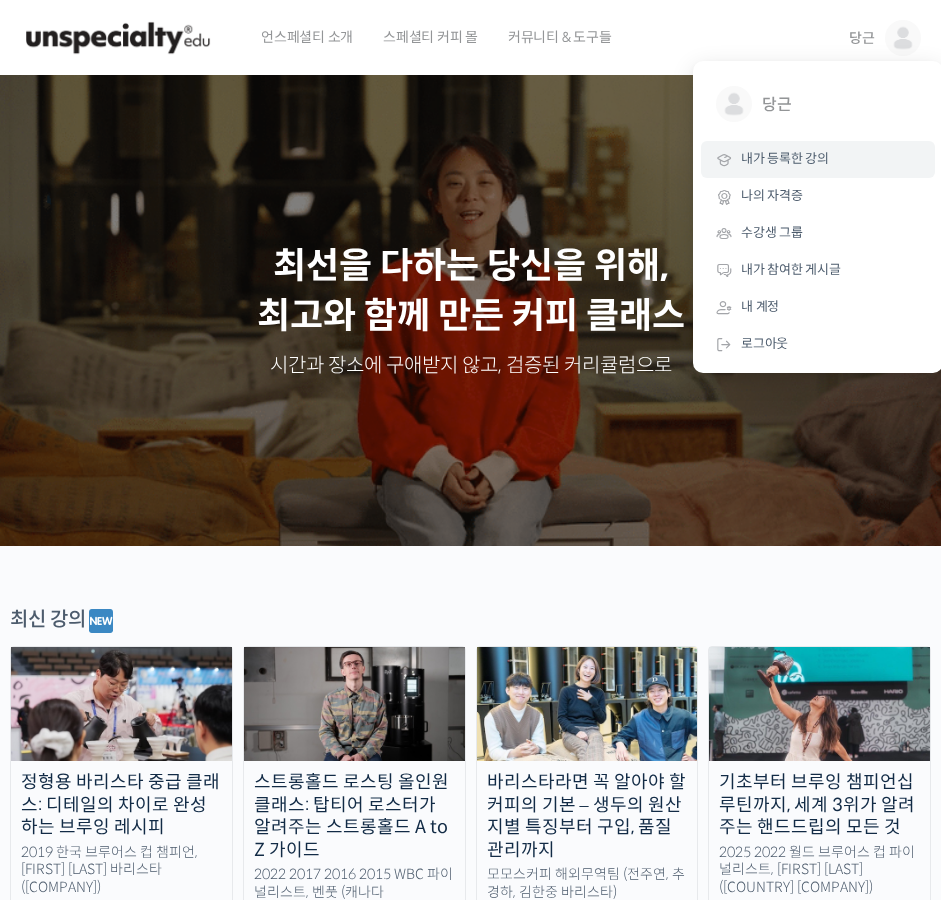 click on "내가 등록한 강의" at bounding box center [818, 159] 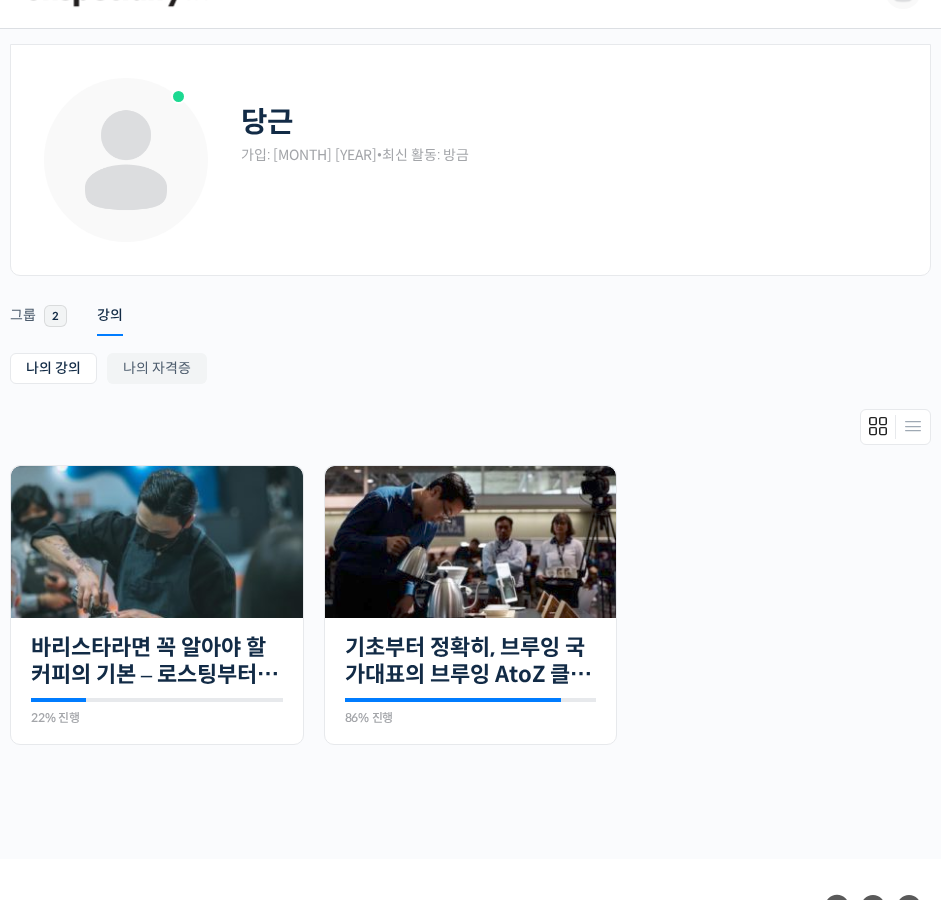 scroll, scrollTop: 197, scrollLeft: 0, axis: vertical 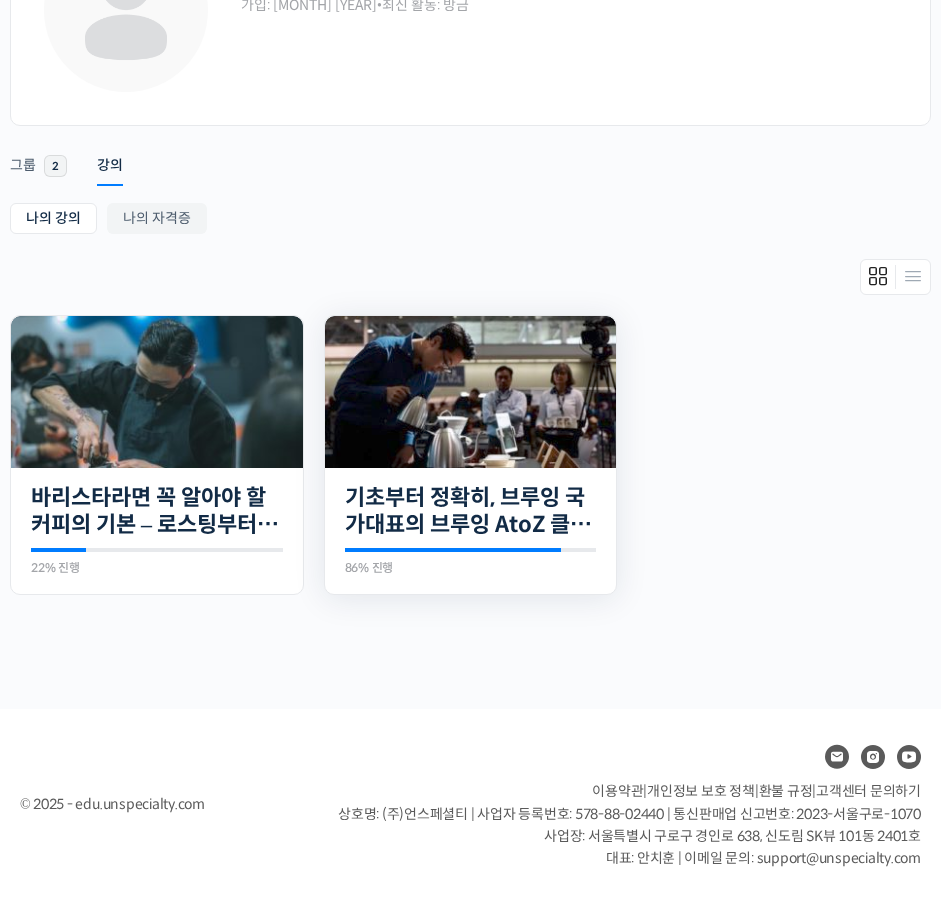 click at bounding box center [471, 392] 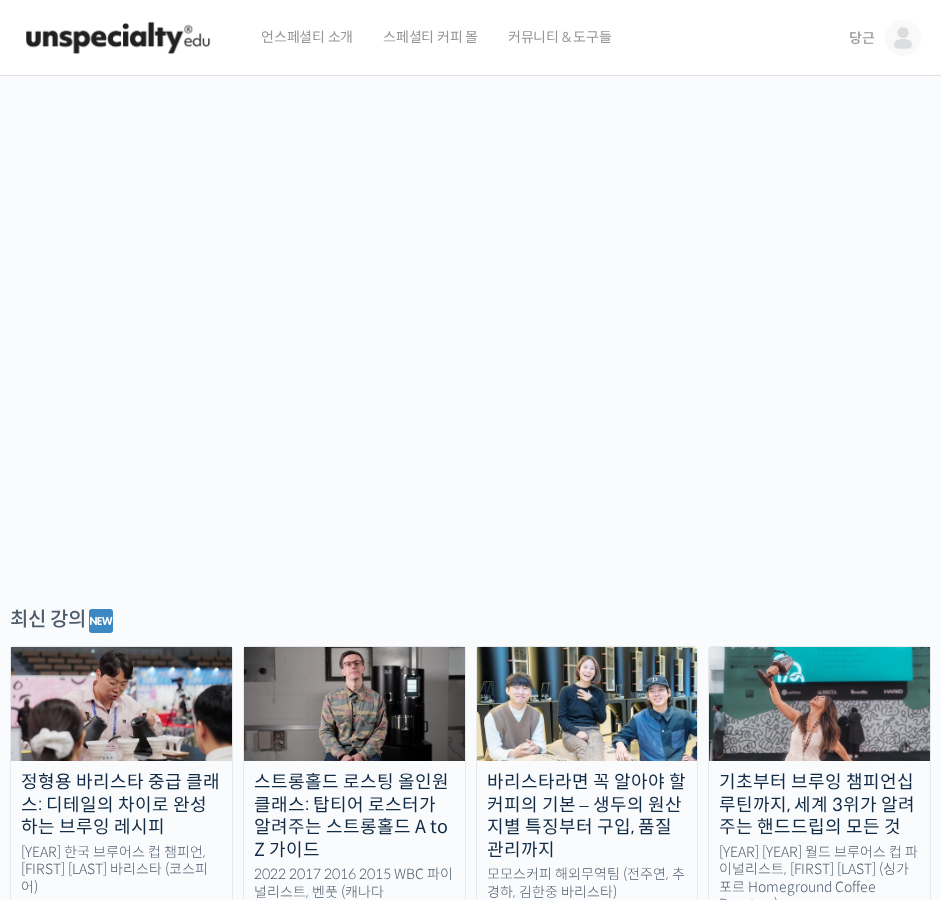 scroll, scrollTop: 0, scrollLeft: 0, axis: both 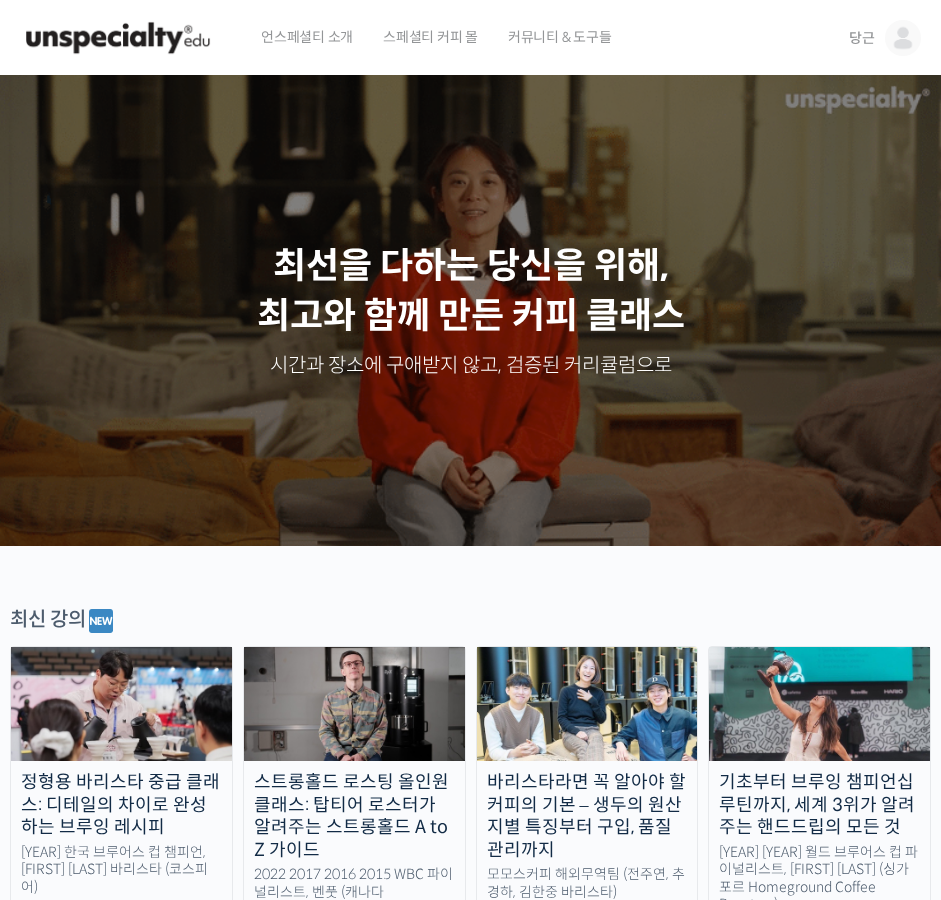 click at bounding box center [903, 38] 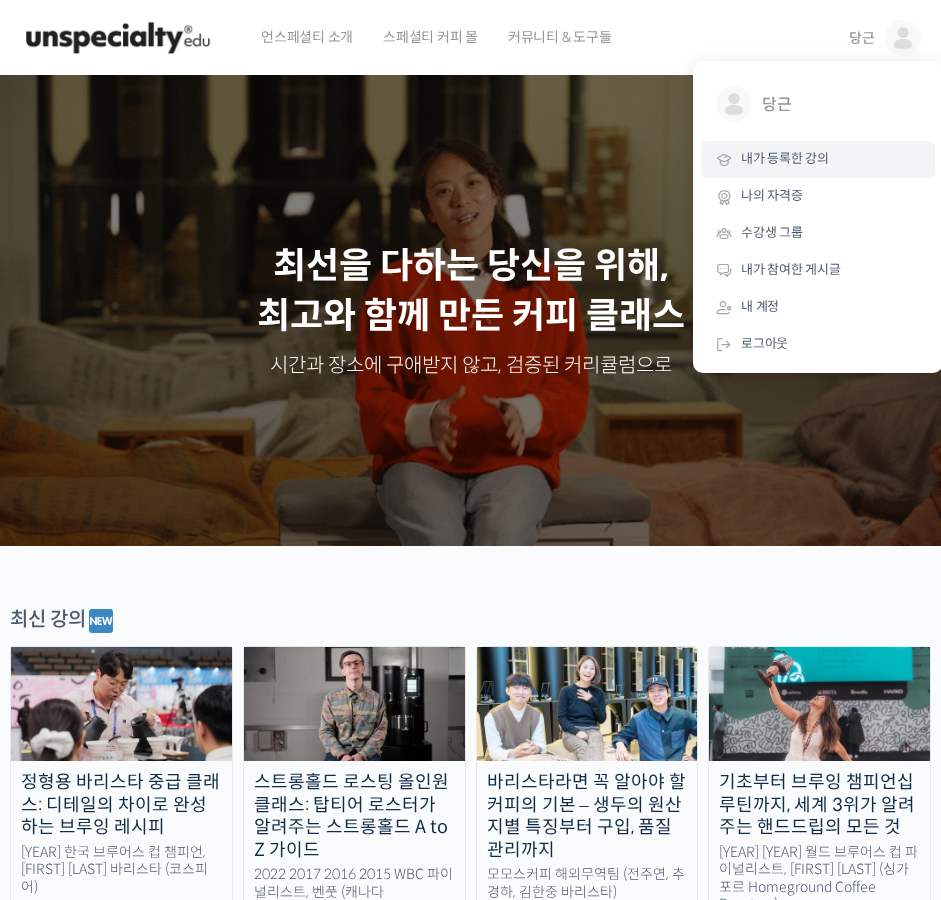 click on "내가 등록한 강의" at bounding box center (785, 158) 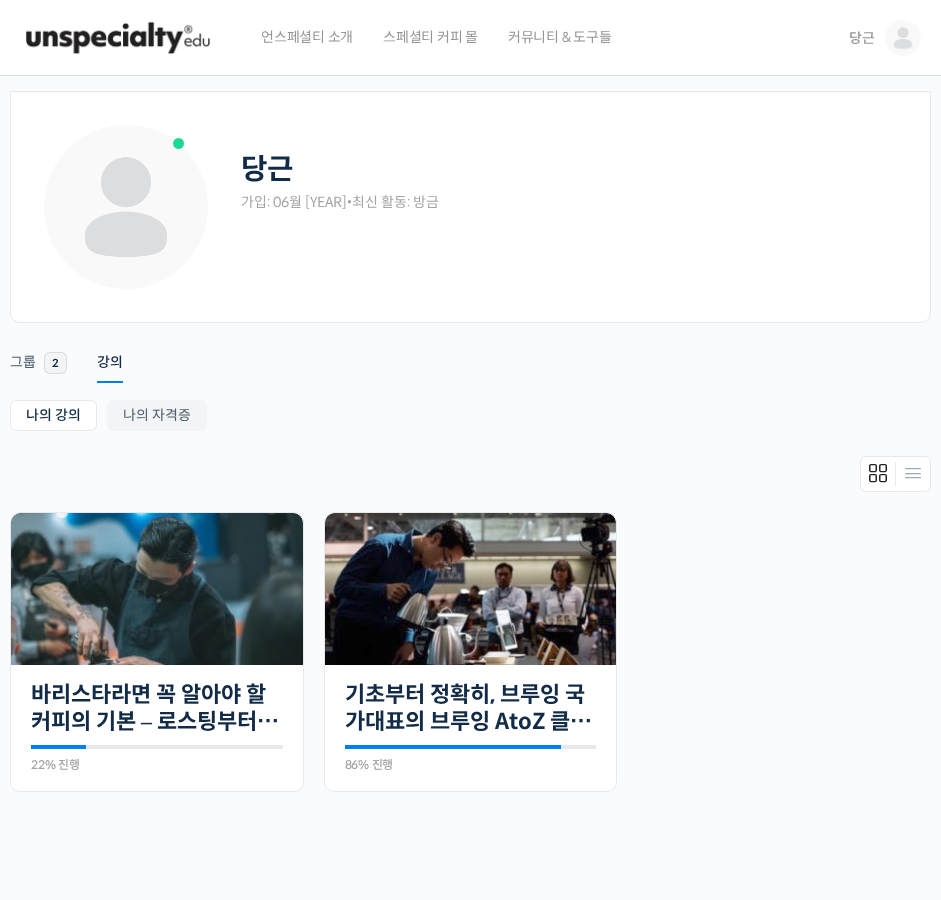 scroll, scrollTop: 0, scrollLeft: 0, axis: both 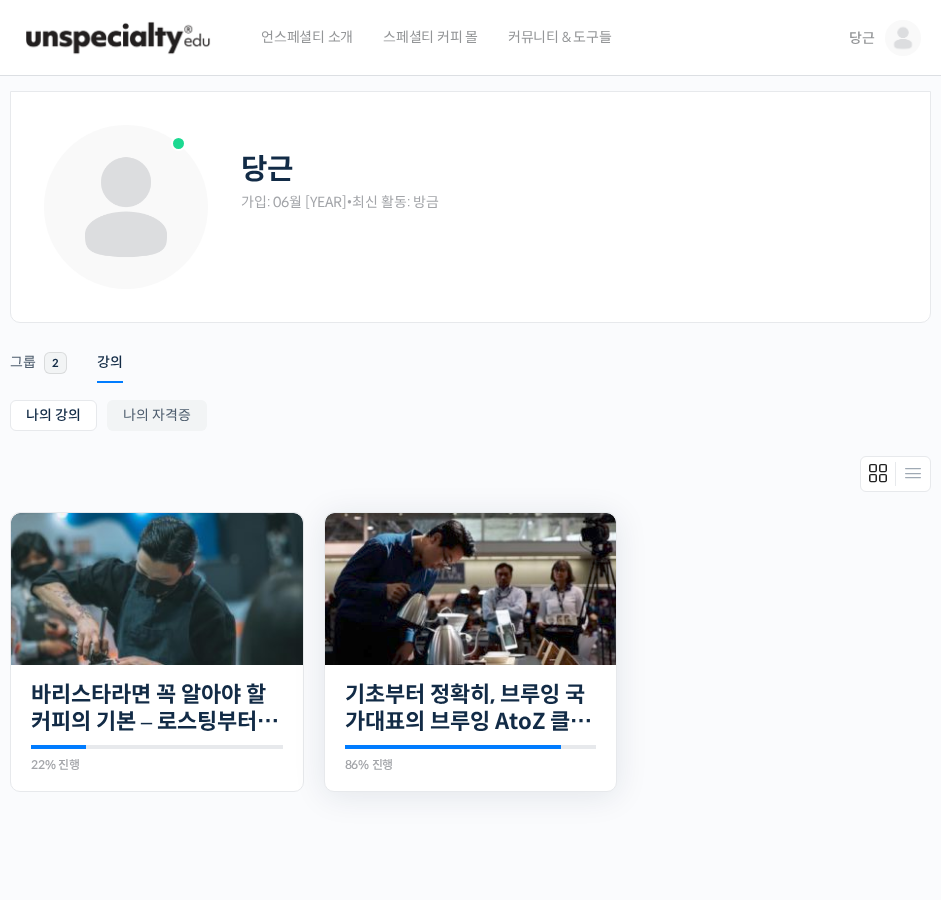 click on "23개의 수업
기초부터 정확히, 브루잉 국가대표의 브루잉 AtoZ 클래스
86% 진행
최근 활동: [YEAR]년 06월 23일 10:40 오후
정형용 바리스타를 소개합니다! <코스피어(cospir)> 대표 챔피언의 노하우로 핸드드립이 더 맛있어집니다 맛보기 수업을 확인해보세요 클래스 소개 이 클래스의 최종 목적은 여러분 각자가 가지고 있는 원두 및…" at bounding box center [157, 728] 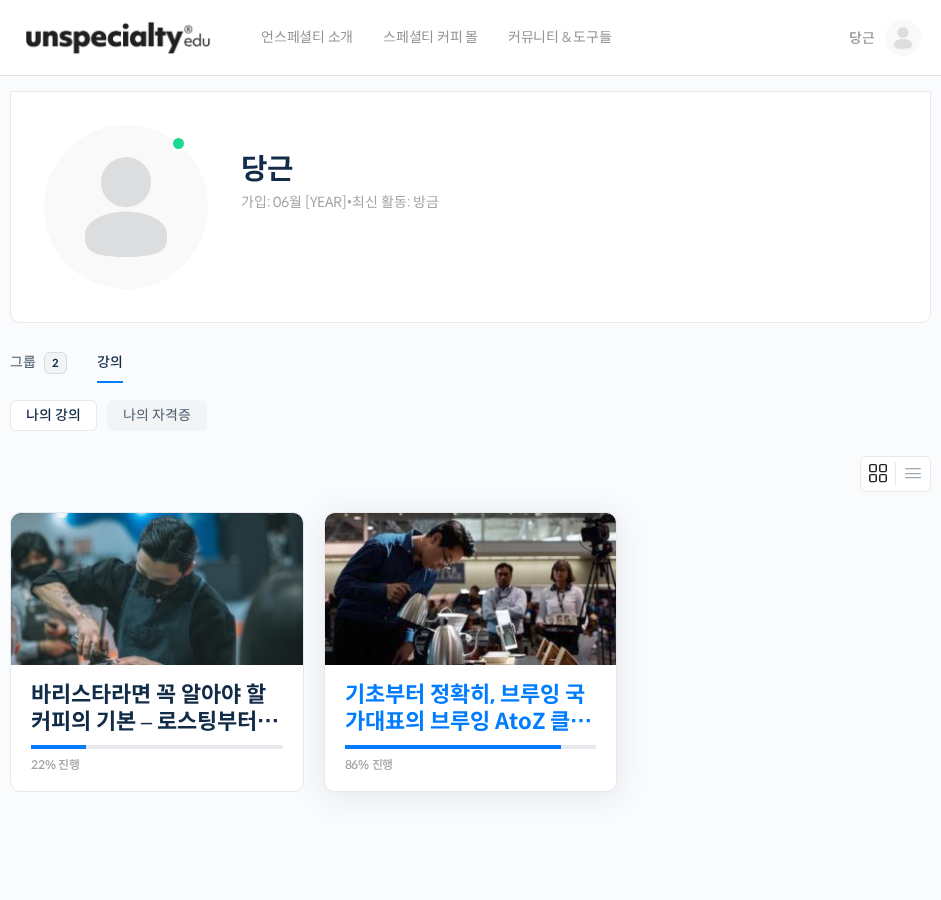 click on "기초부터 정확히, 브루잉 국가대표의 브루잉 AtoZ 클래스" at bounding box center [471, 708] 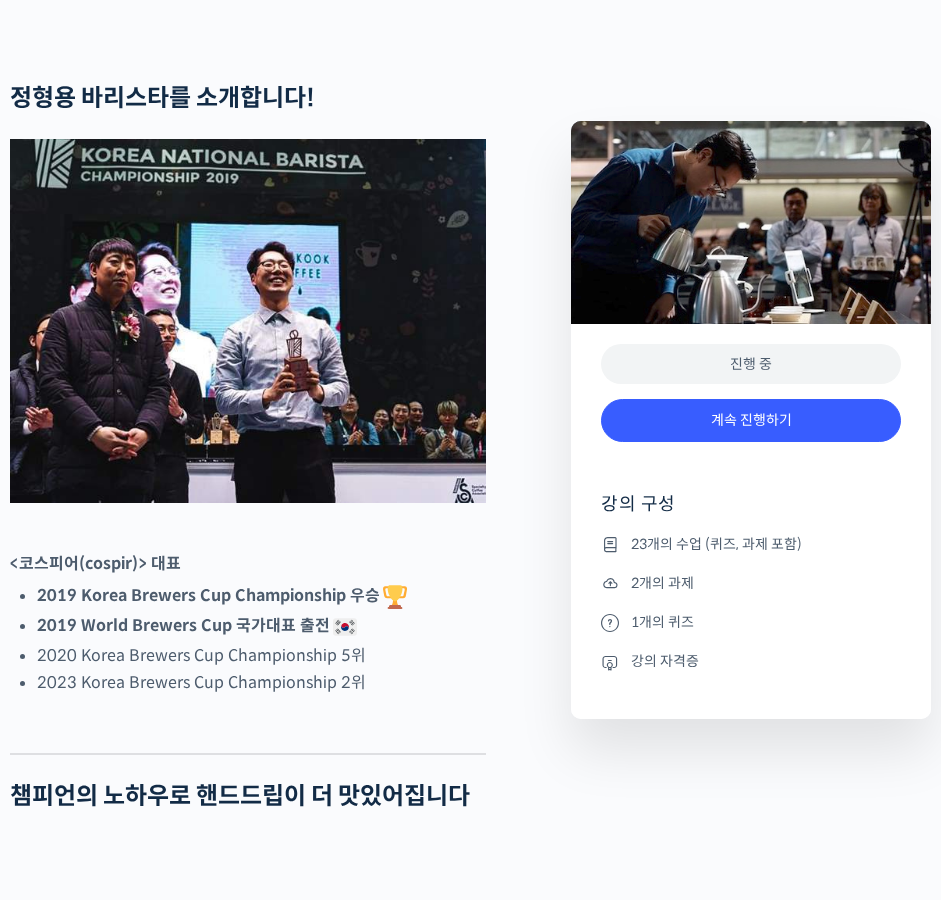 scroll, scrollTop: 900, scrollLeft: 0, axis: vertical 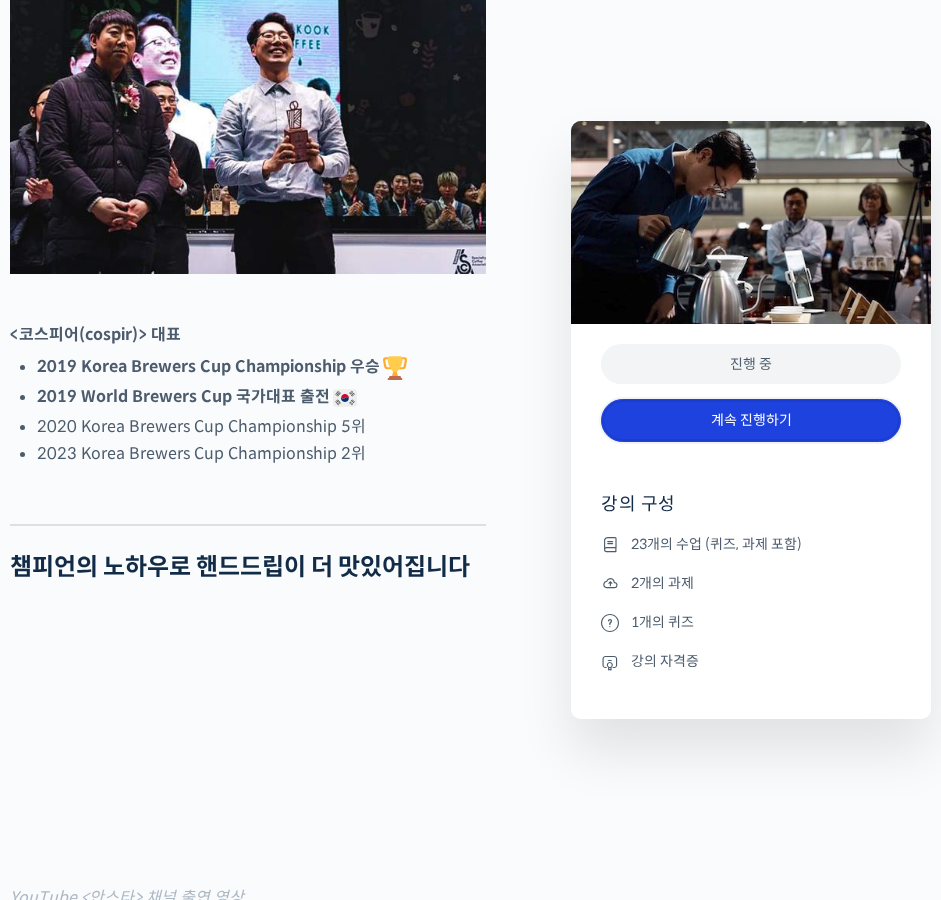 click on "계속 진행하기" at bounding box center (751, 420) 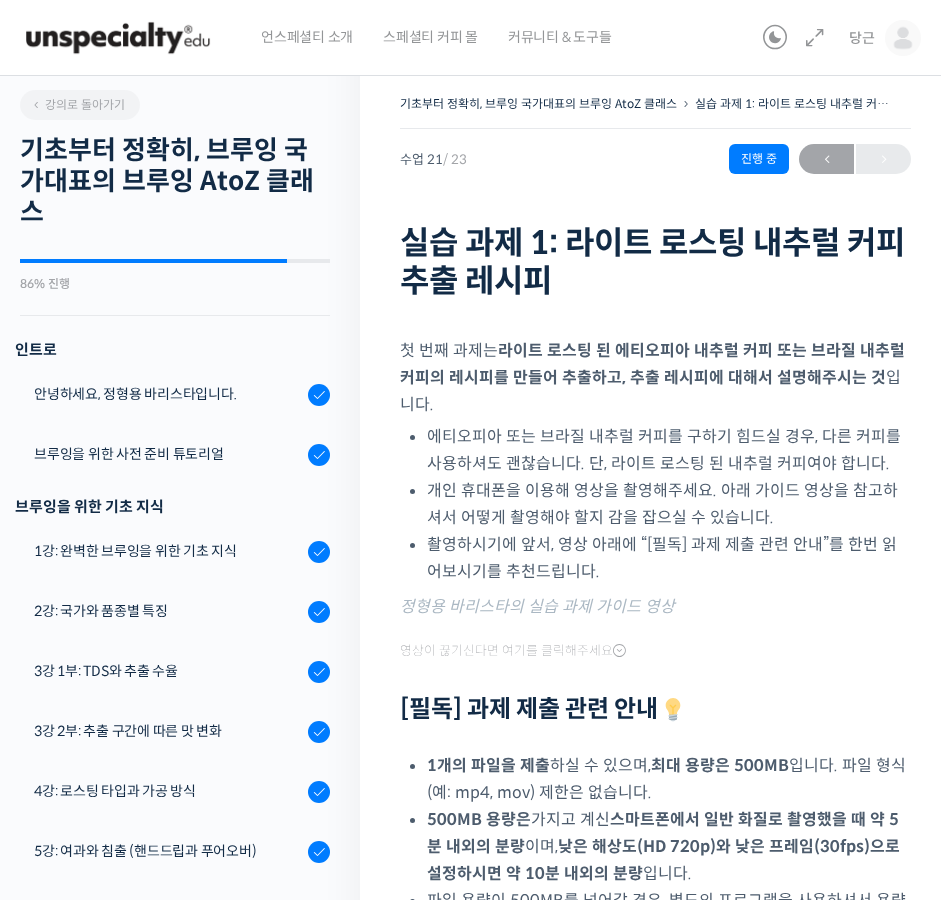 scroll, scrollTop: 0, scrollLeft: 0, axis: both 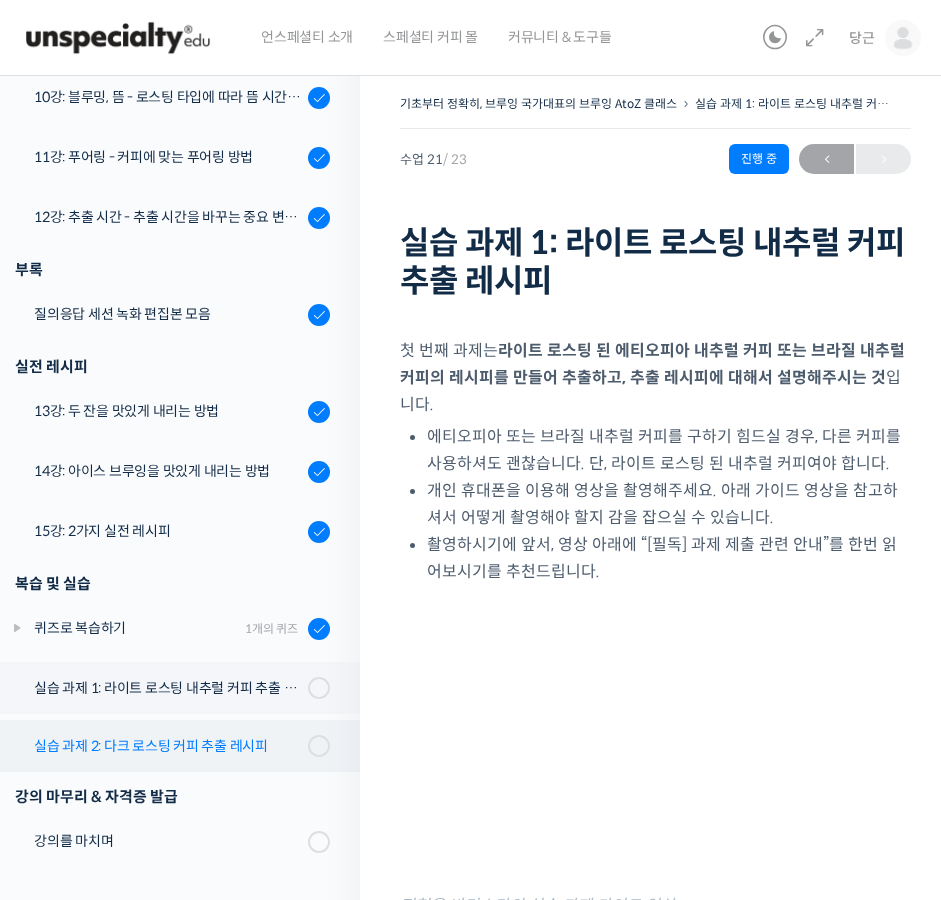click on "실습 과제 2: 다크 로스팅 커피 추출 레시피" at bounding box center (175, 746) 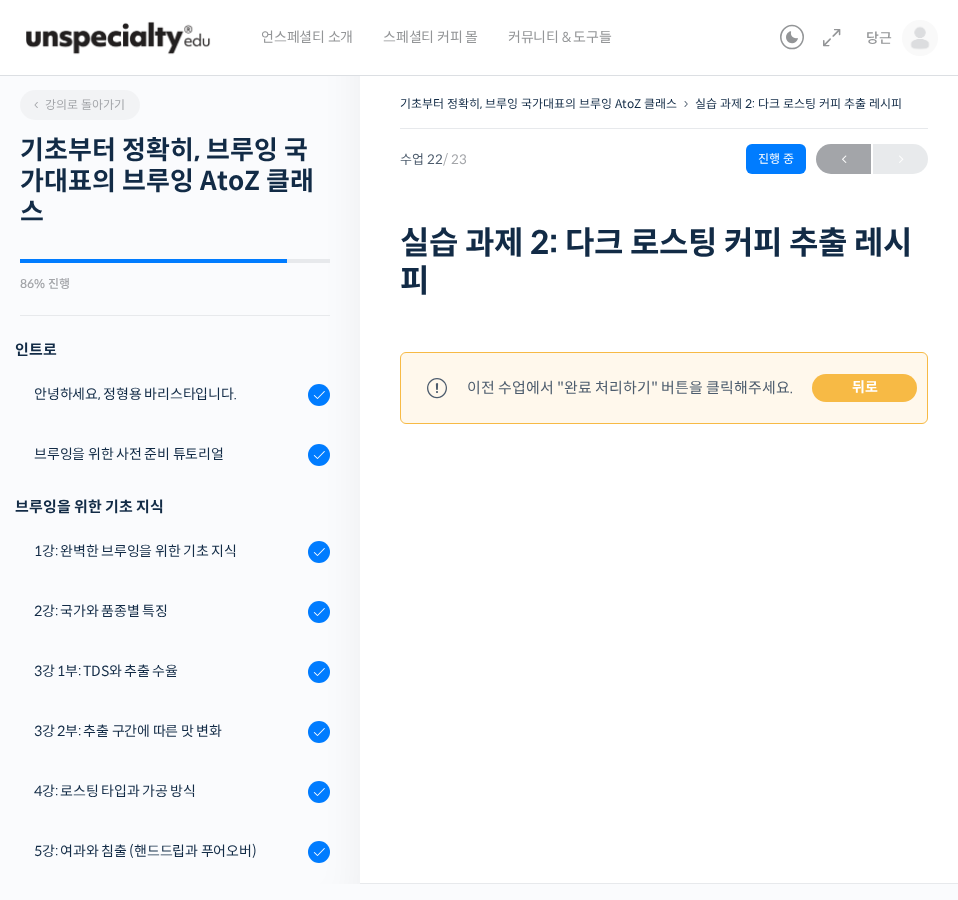 scroll, scrollTop: 0, scrollLeft: 0, axis: both 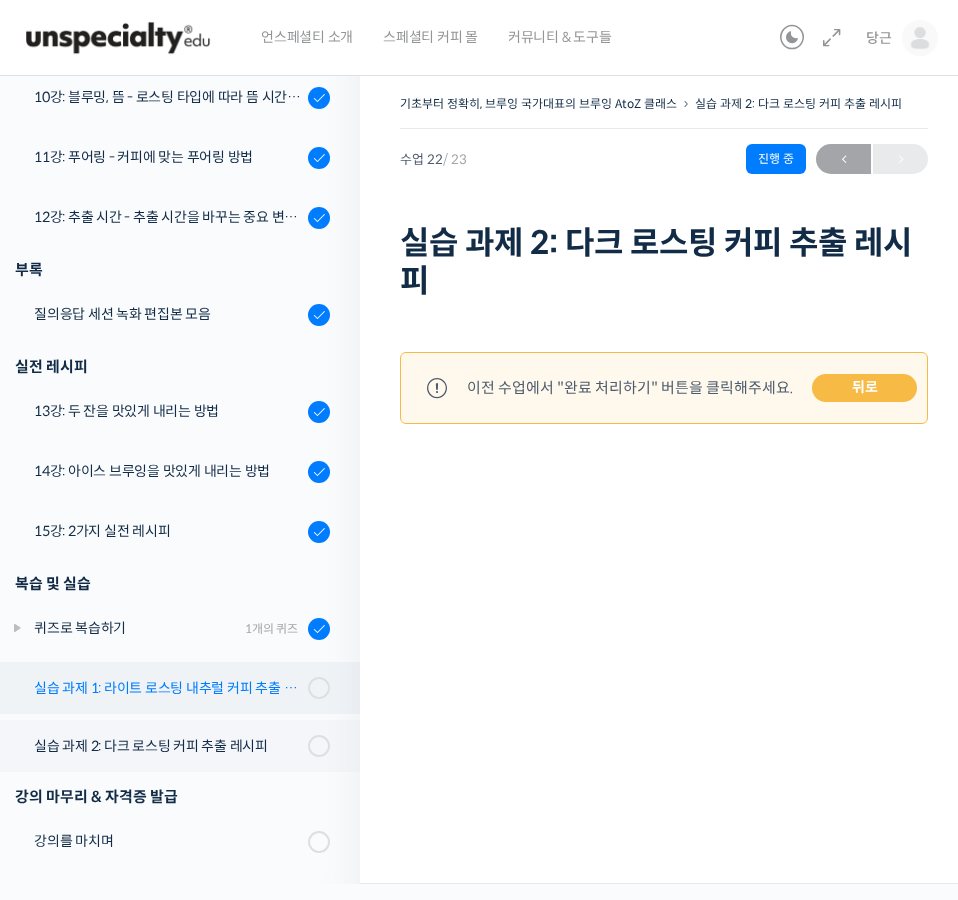 click on "실습 과제 1: 라이트 로스팅 내추럴 커피 추출 레시피" at bounding box center [175, 688] 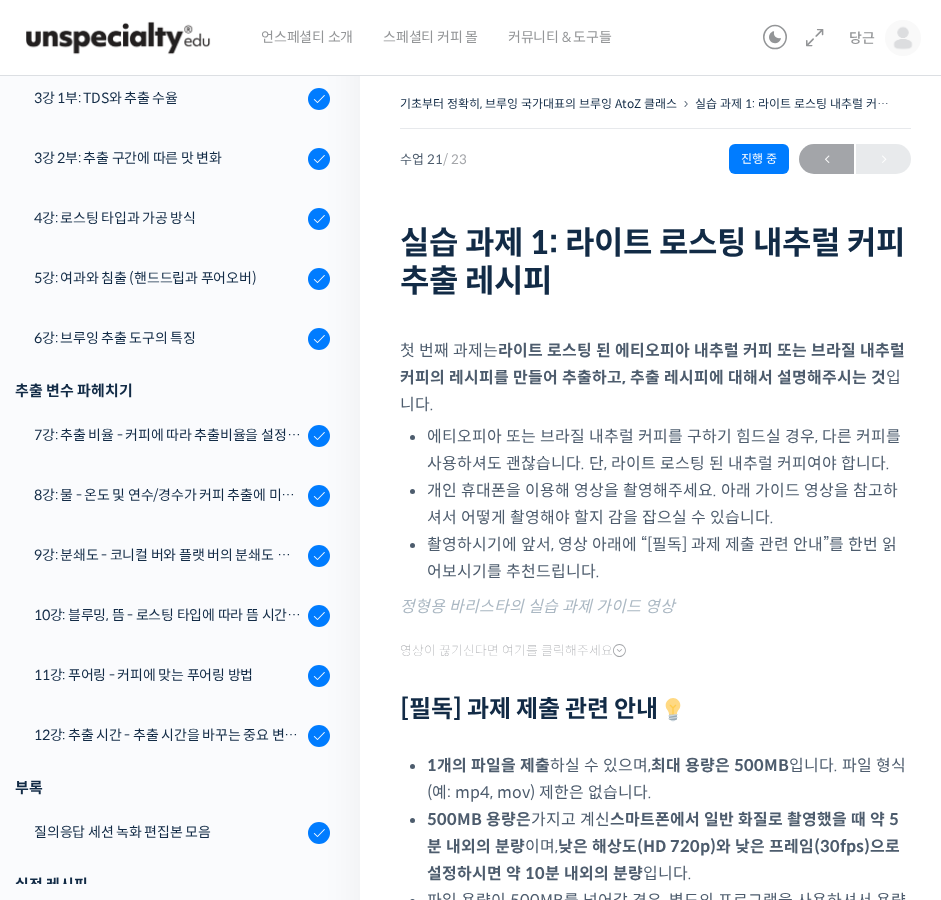 scroll, scrollTop: 0, scrollLeft: 0, axis: both 